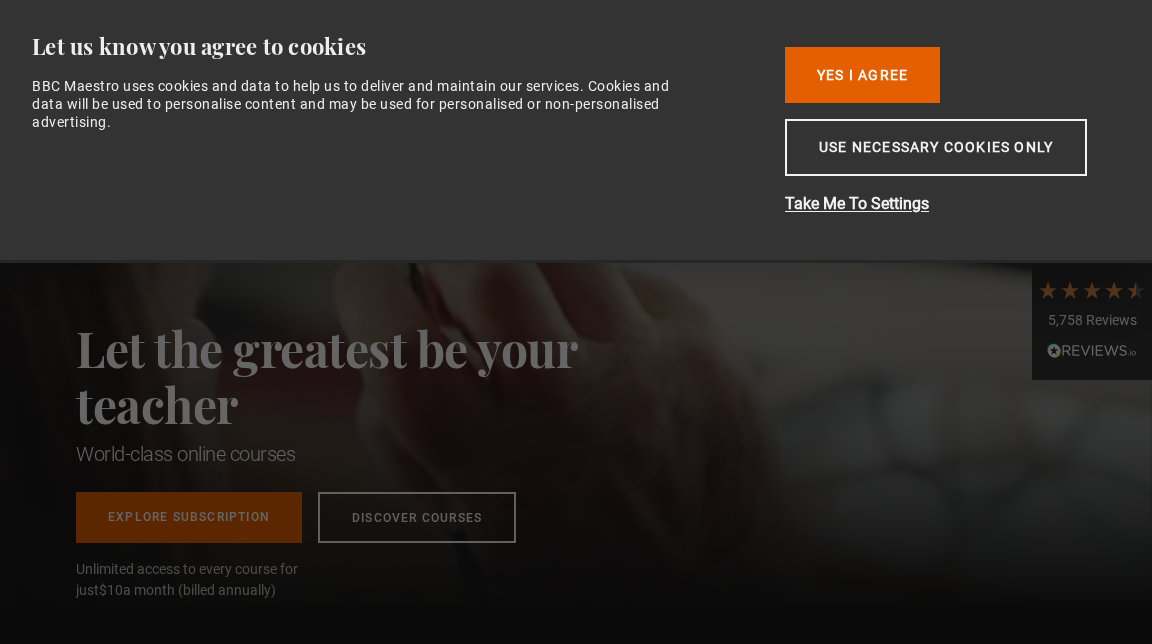 scroll, scrollTop: 0, scrollLeft: 0, axis: both 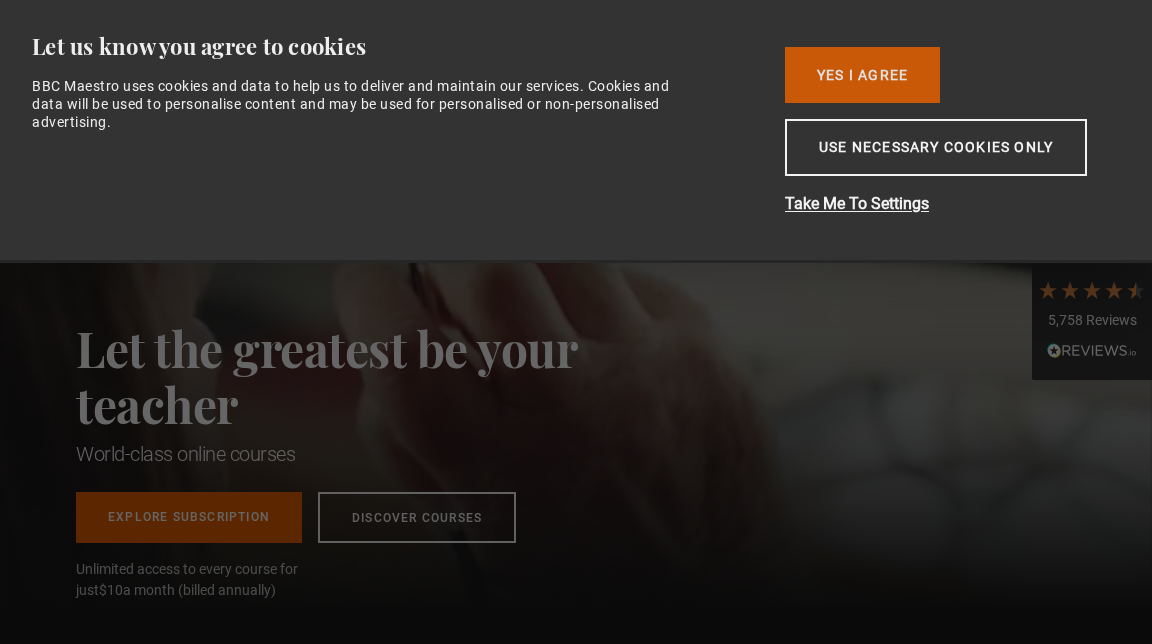 click on "Yes I Agree" at bounding box center (862, 75) 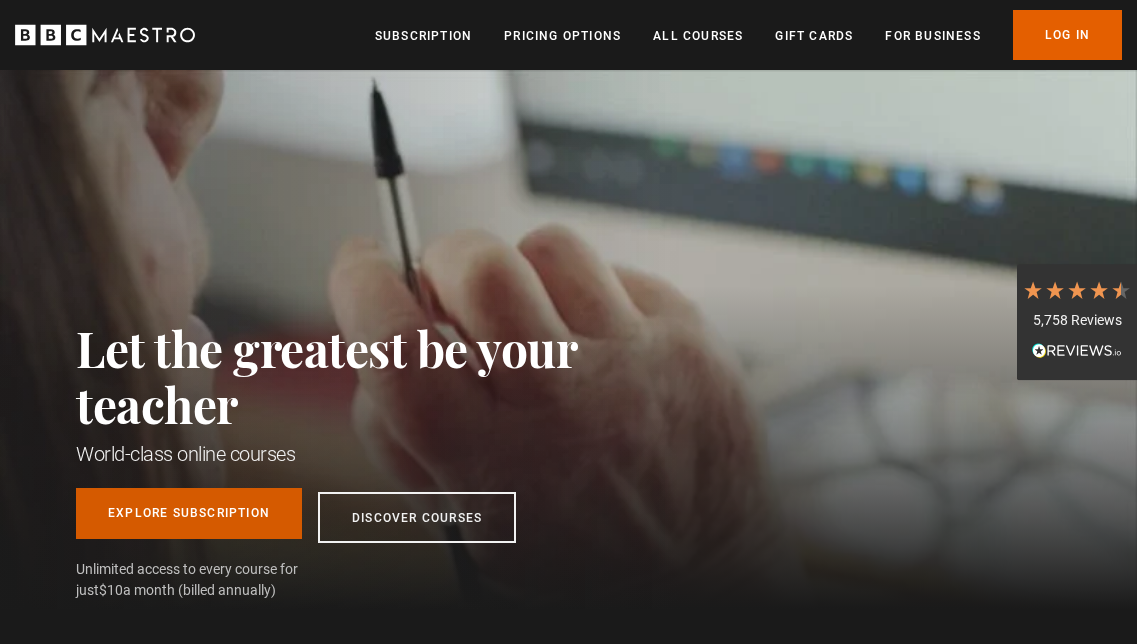click on "Explore Subscription" at bounding box center [189, 513] 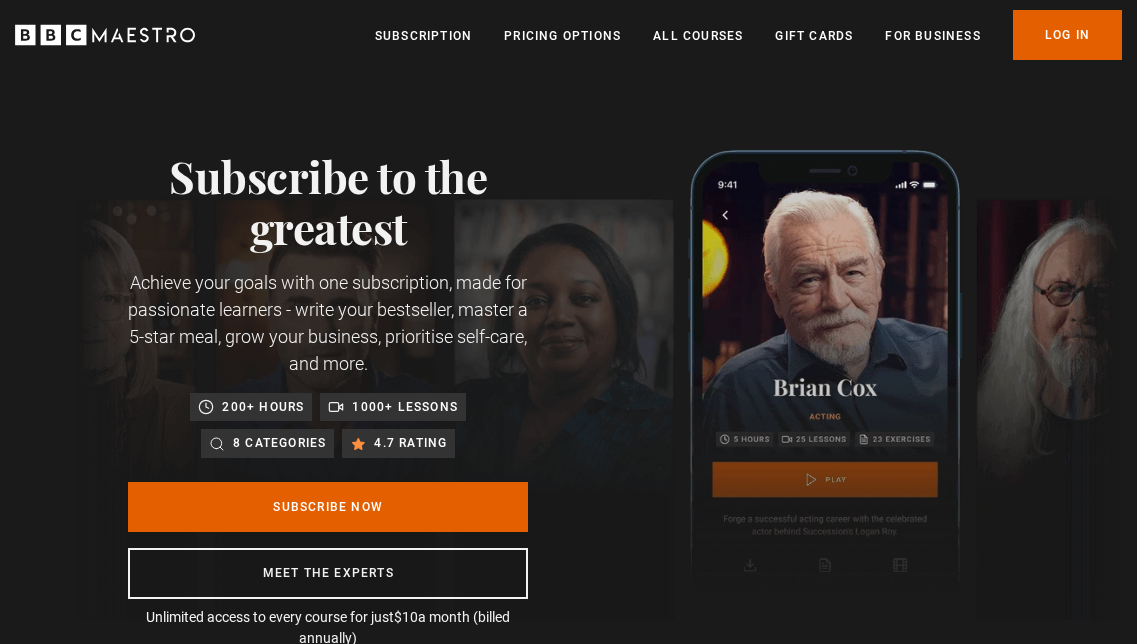 scroll, scrollTop: 0, scrollLeft: 0, axis: both 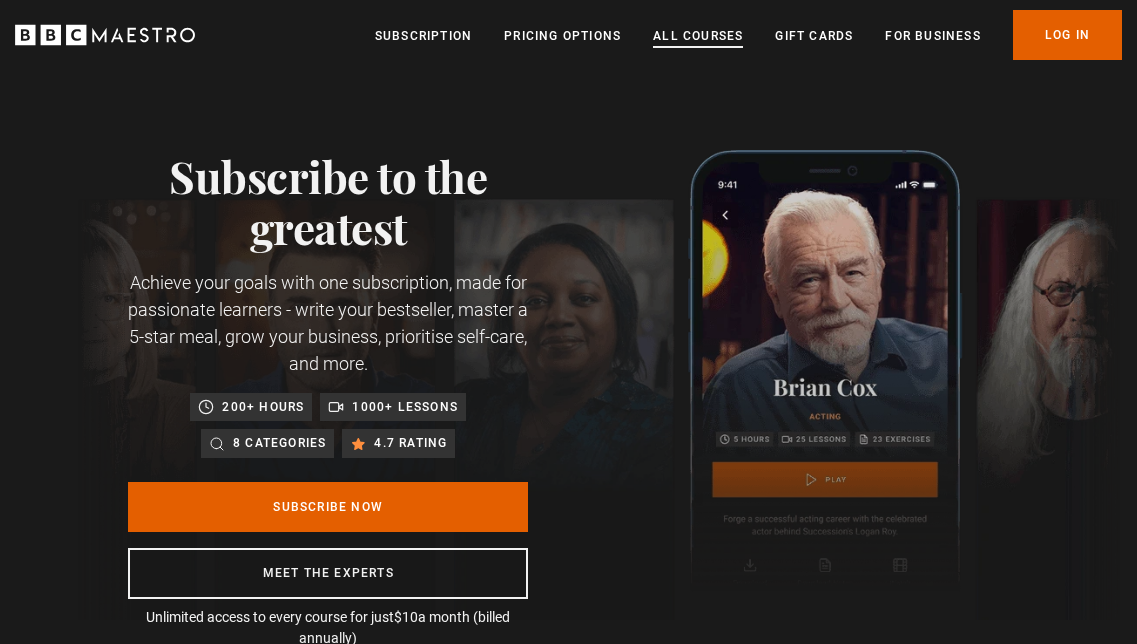 click on "All Courses" at bounding box center (698, 36) 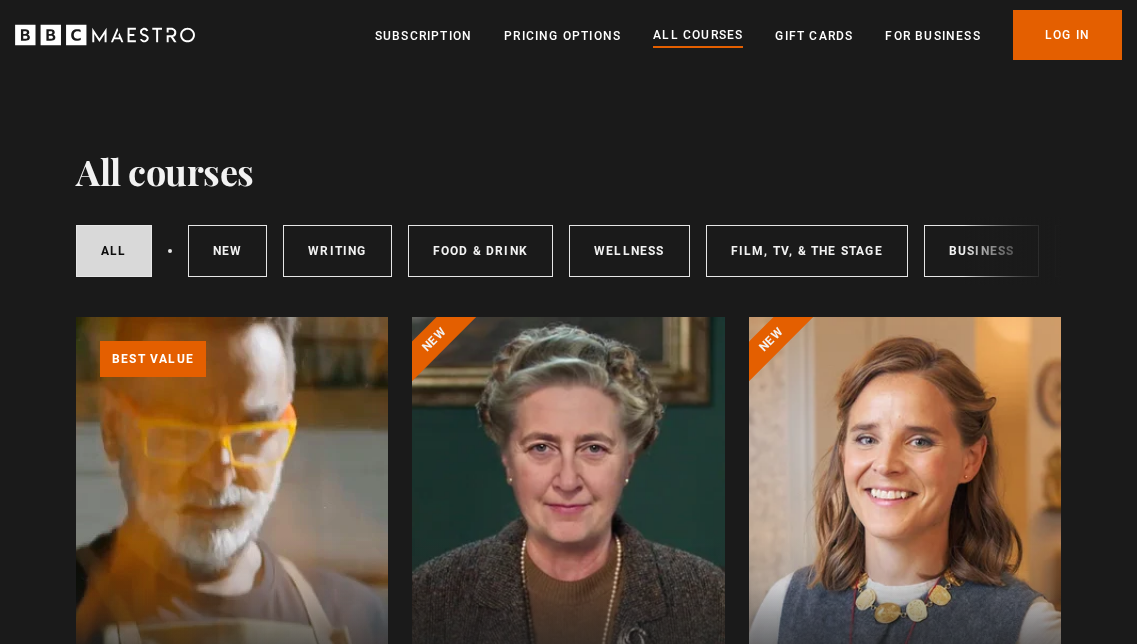 scroll, scrollTop: 0, scrollLeft: 0, axis: both 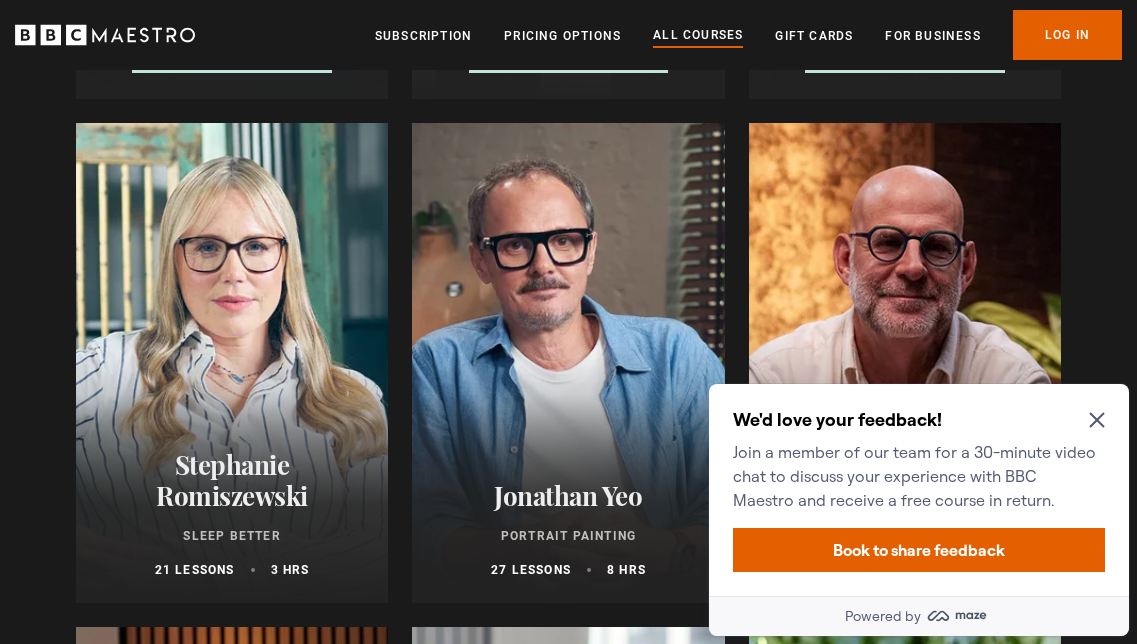 click on "We'd love your feedback! Join a member of our team for a 30-minute video chat to discuss your experience with BBC Maestro and receive a free course in return. Book to share feedback" at bounding box center (919, 490) 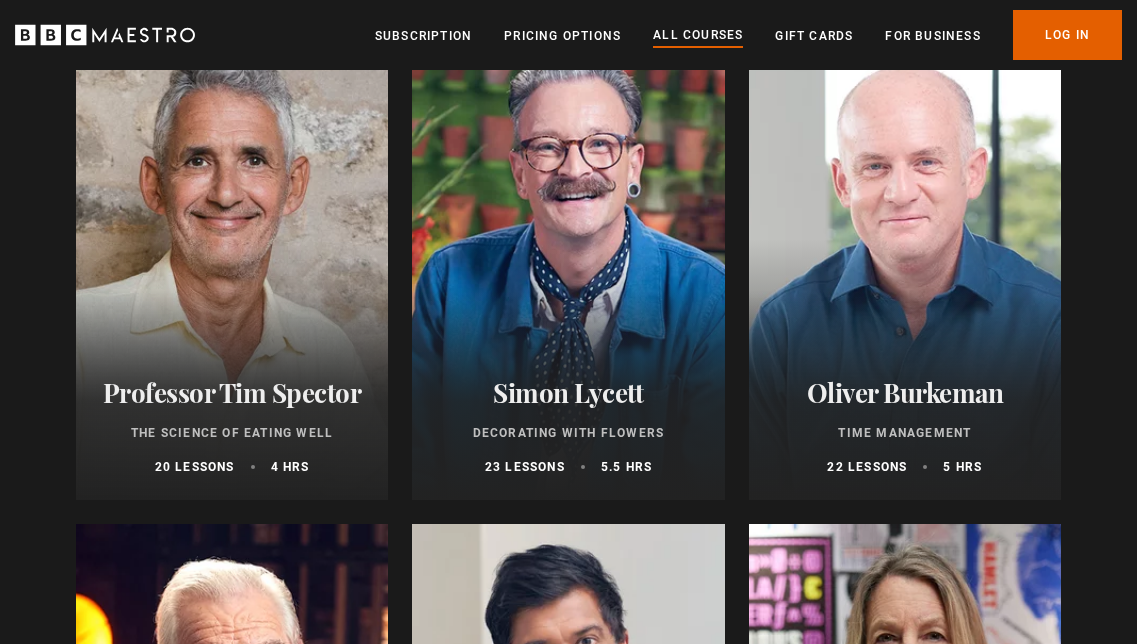 scroll, scrollTop: 2818, scrollLeft: 0, axis: vertical 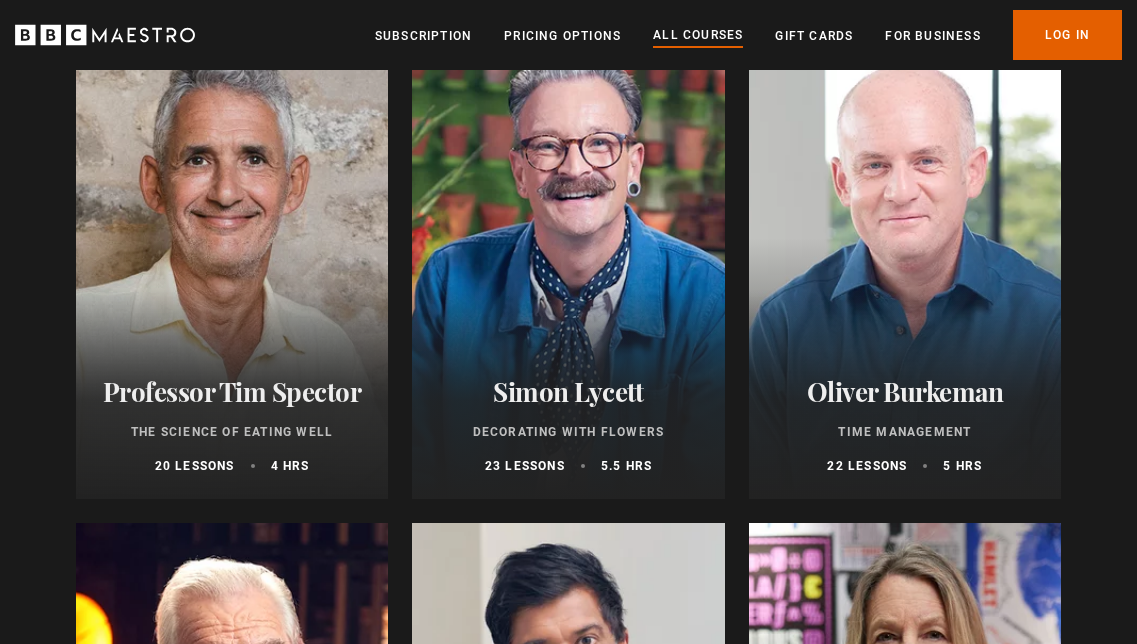 click at bounding box center [905, 259] 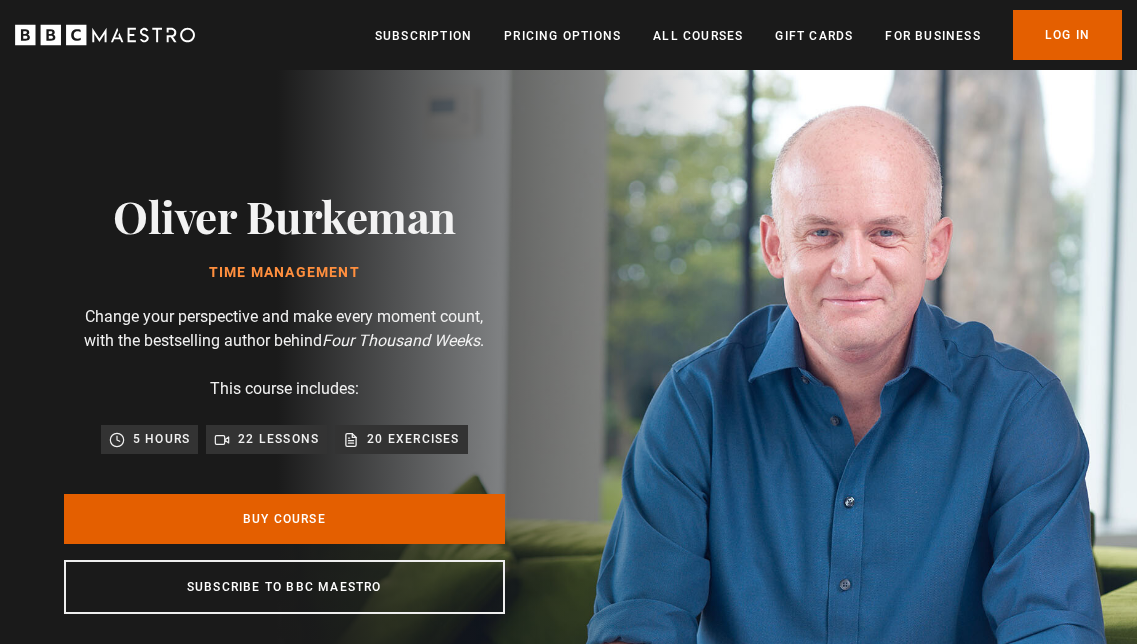 scroll, scrollTop: 0, scrollLeft: 0, axis: both 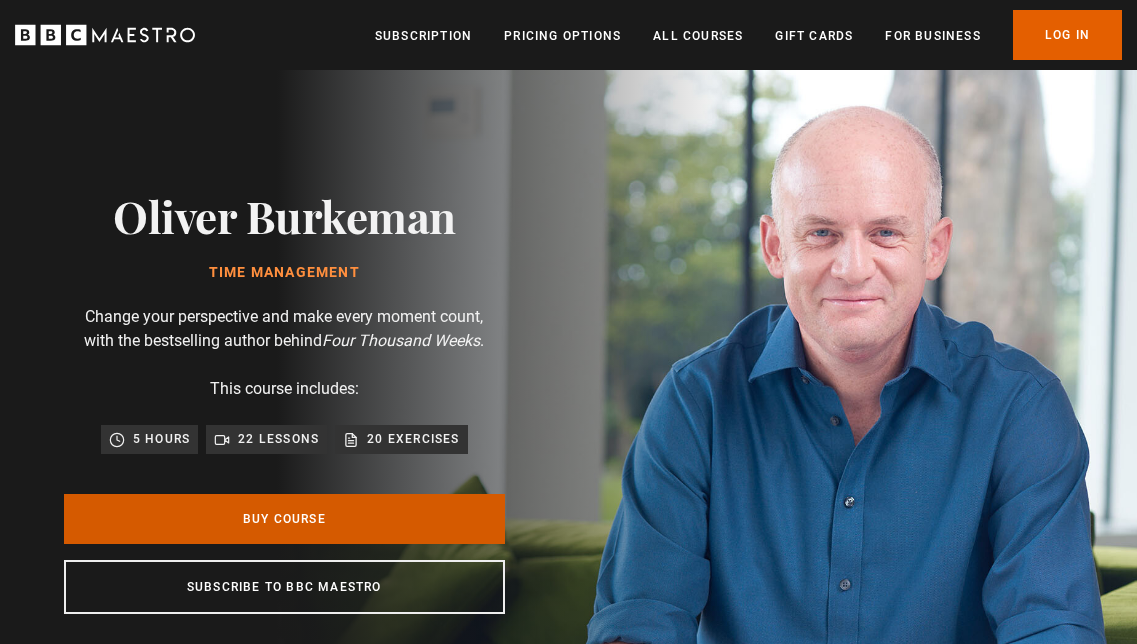 click on "Buy Course" at bounding box center (284, 519) 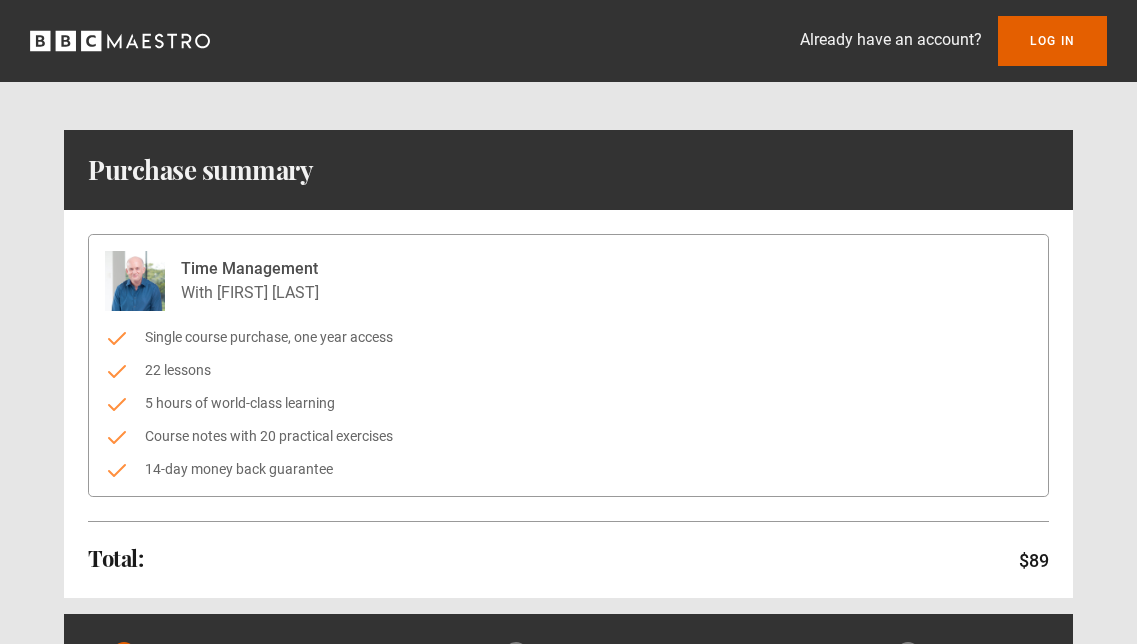 scroll, scrollTop: 0, scrollLeft: 0, axis: both 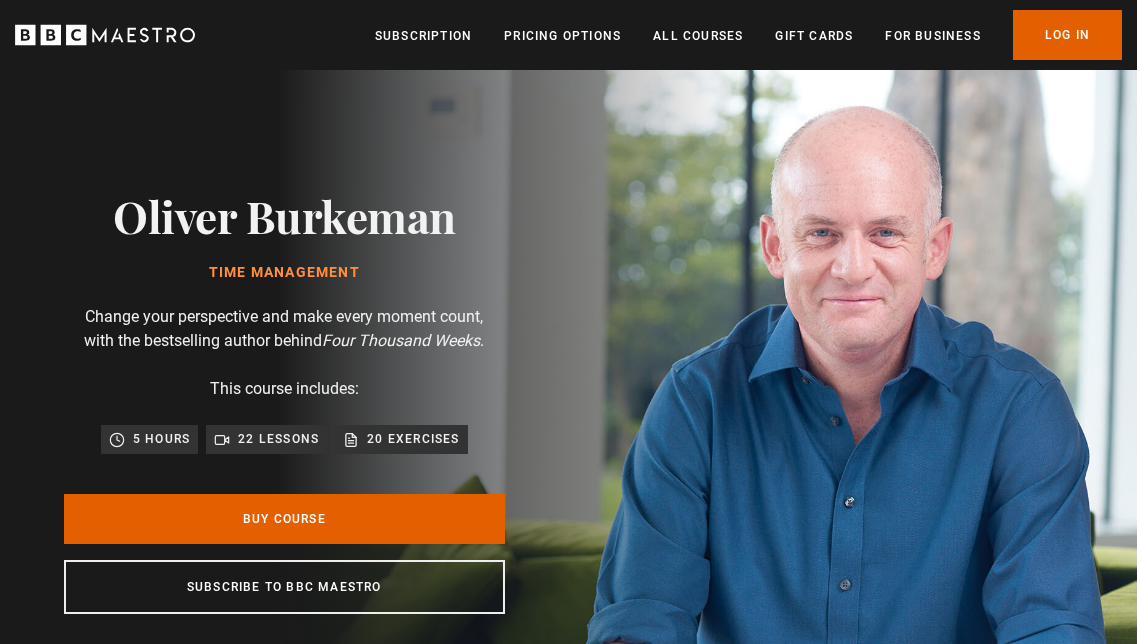 click on "Thanks for signing up. Check your inbox - your discount code is on the way!
Oops! Something went wrong. Please try again later.
Sign up to get free learning inspiration every month and  10% off  your first order!
Email Address
Sign Up" at bounding box center (568, 602) 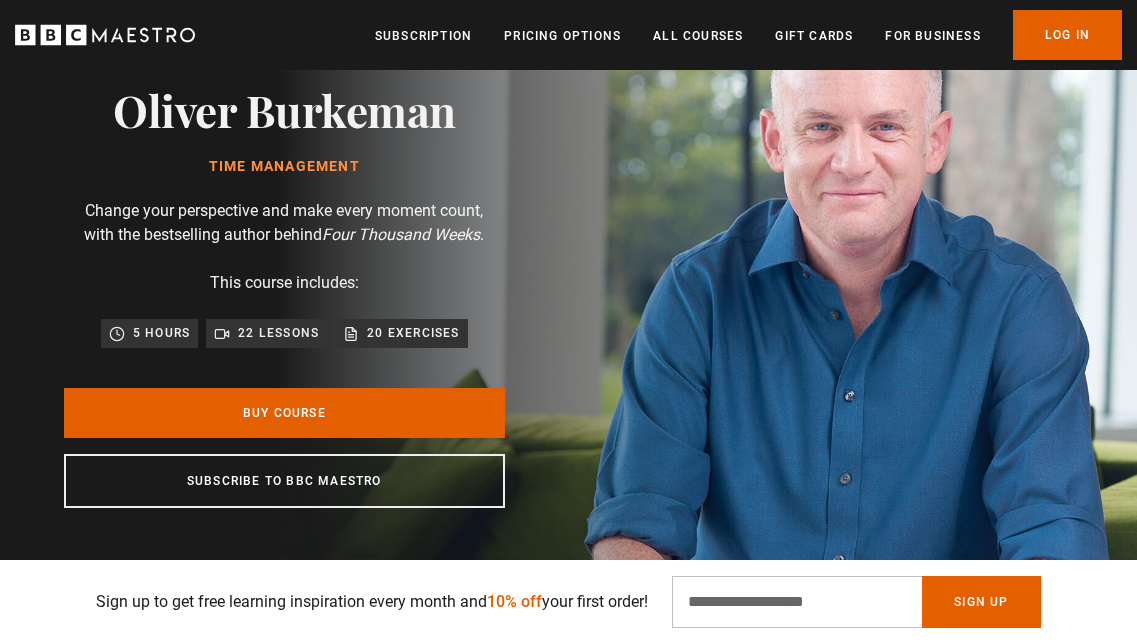 scroll, scrollTop: 107, scrollLeft: 0, axis: vertical 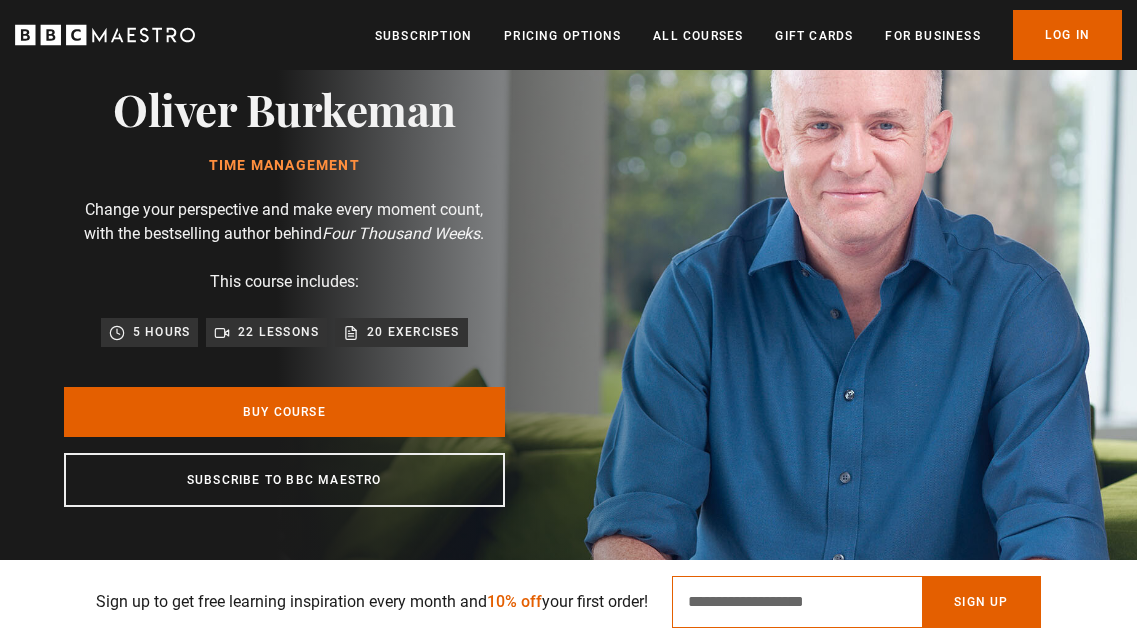 click on "Email Address" at bounding box center (797, 602) 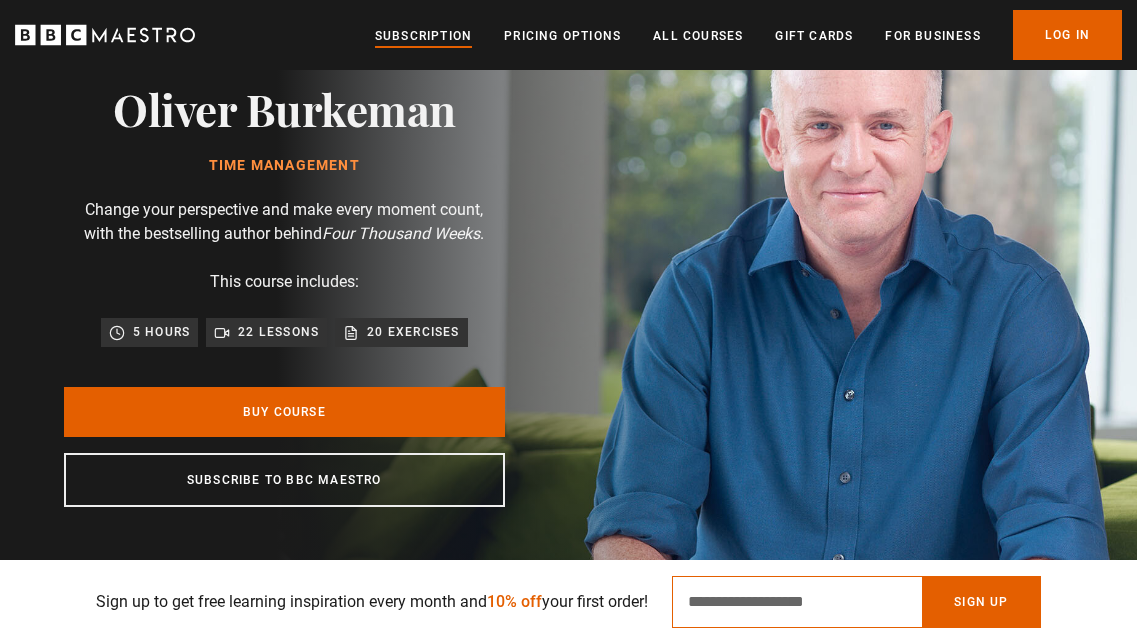 scroll, scrollTop: 0, scrollLeft: 635, axis: horizontal 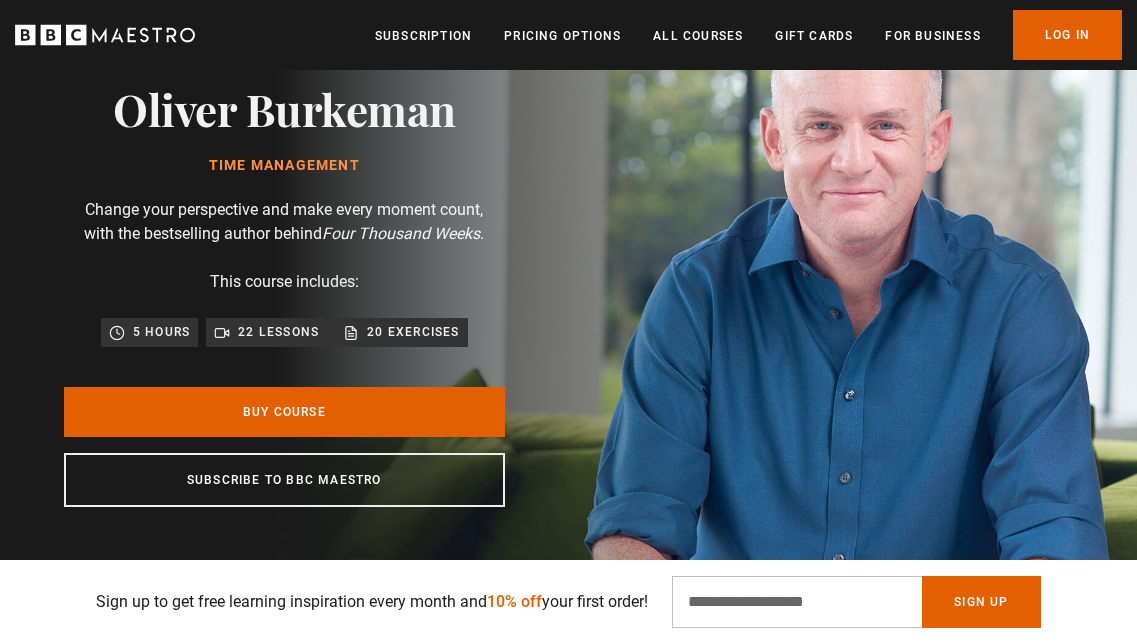 click on "Subscription
Pricing Options
All Courses
Gift Cards
For business
Already have an account?
Log In" at bounding box center (748, 35) 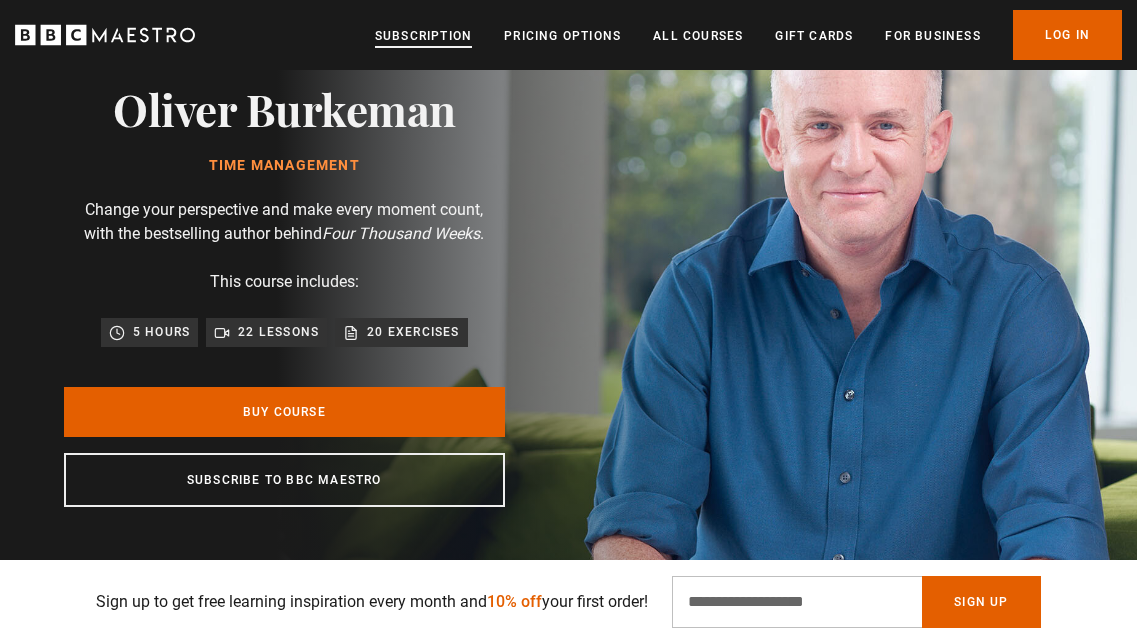 click on "Subscription" at bounding box center [423, 36] 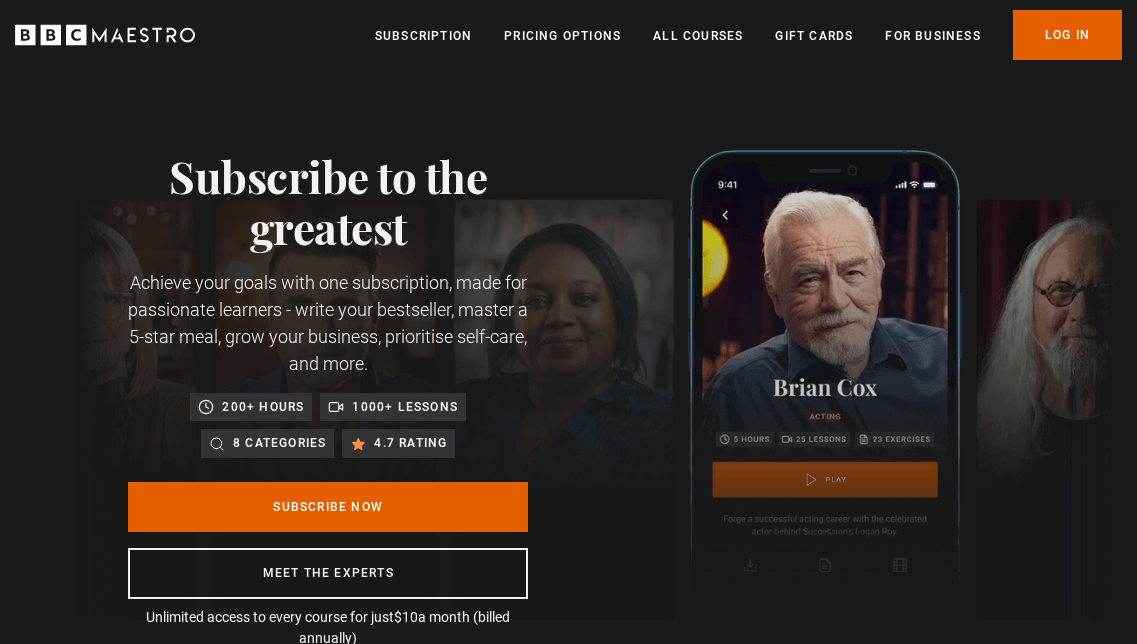 scroll, scrollTop: 0, scrollLeft: 0, axis: both 